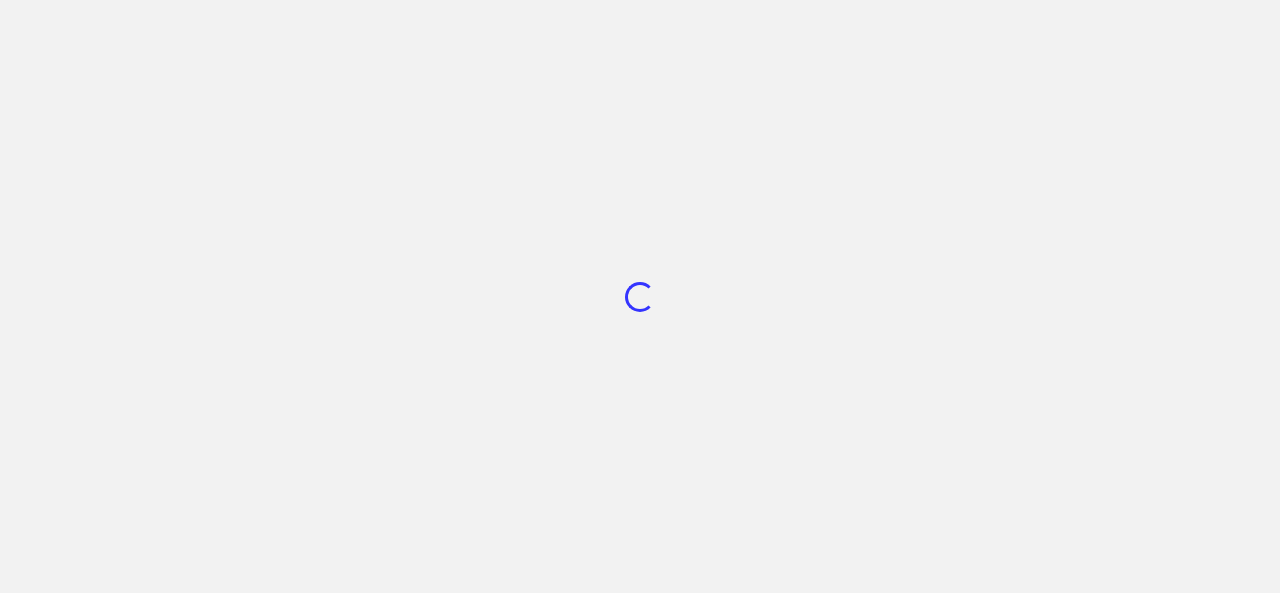 scroll, scrollTop: 0, scrollLeft: 0, axis: both 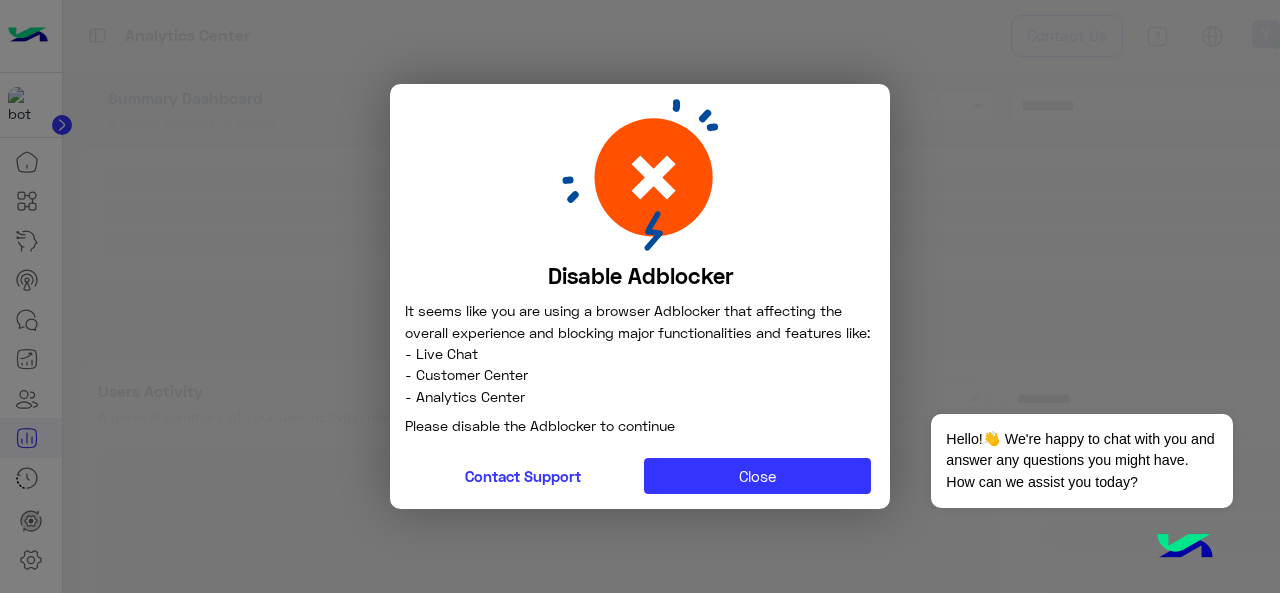 type on "**********" 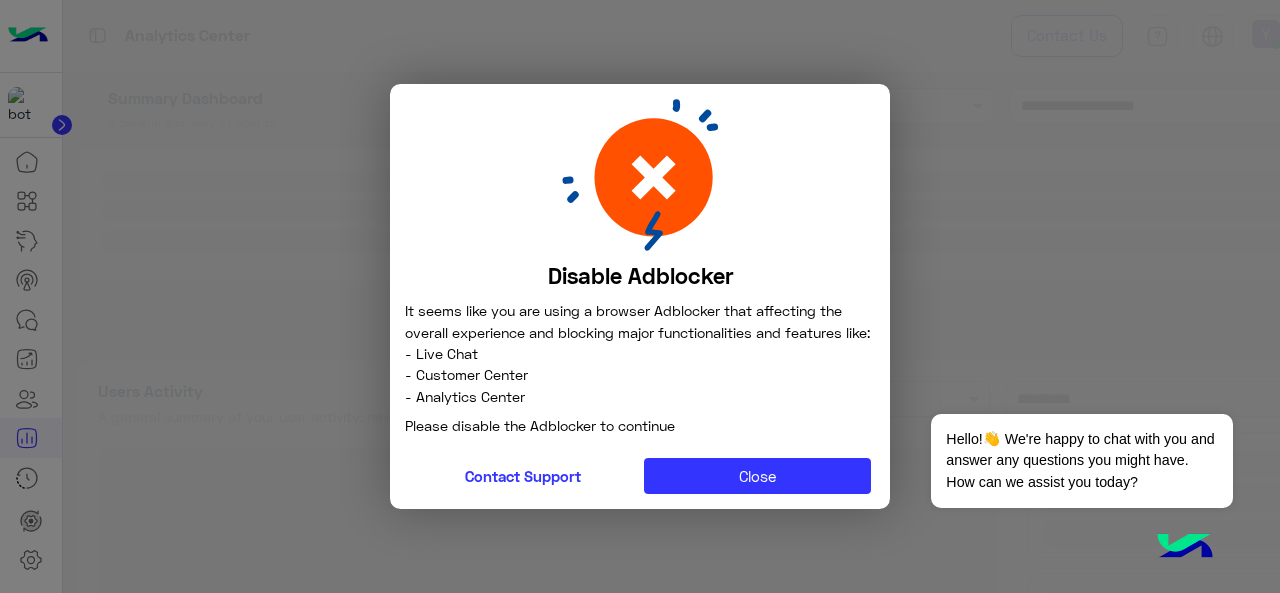 type on "**********" 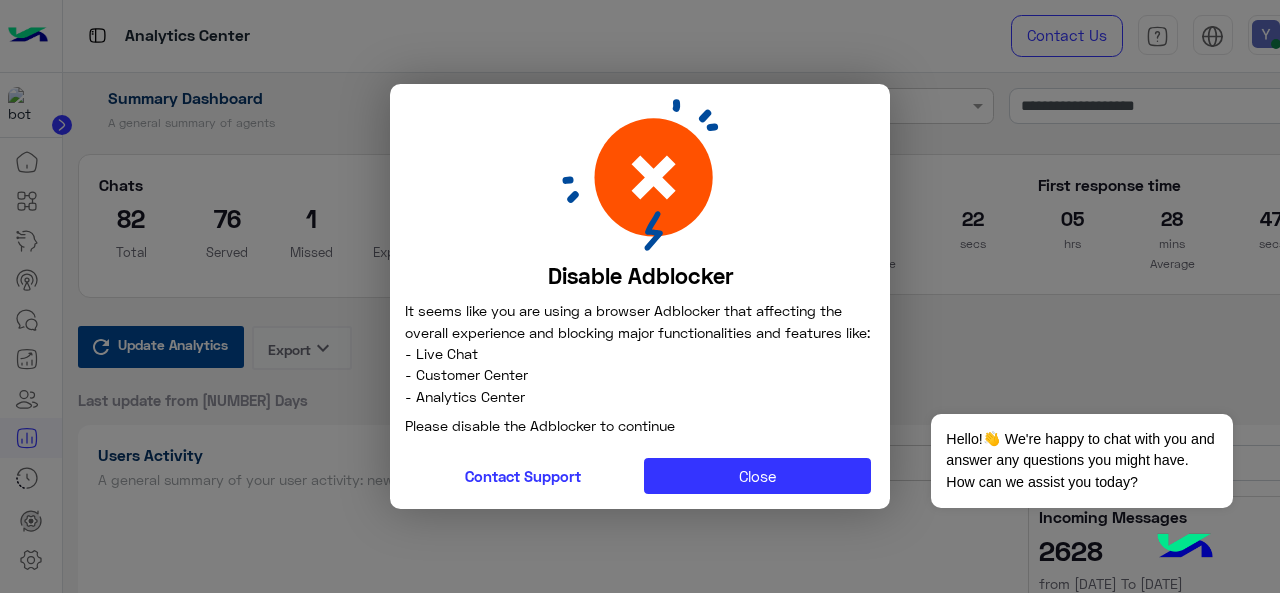 type on "**********" 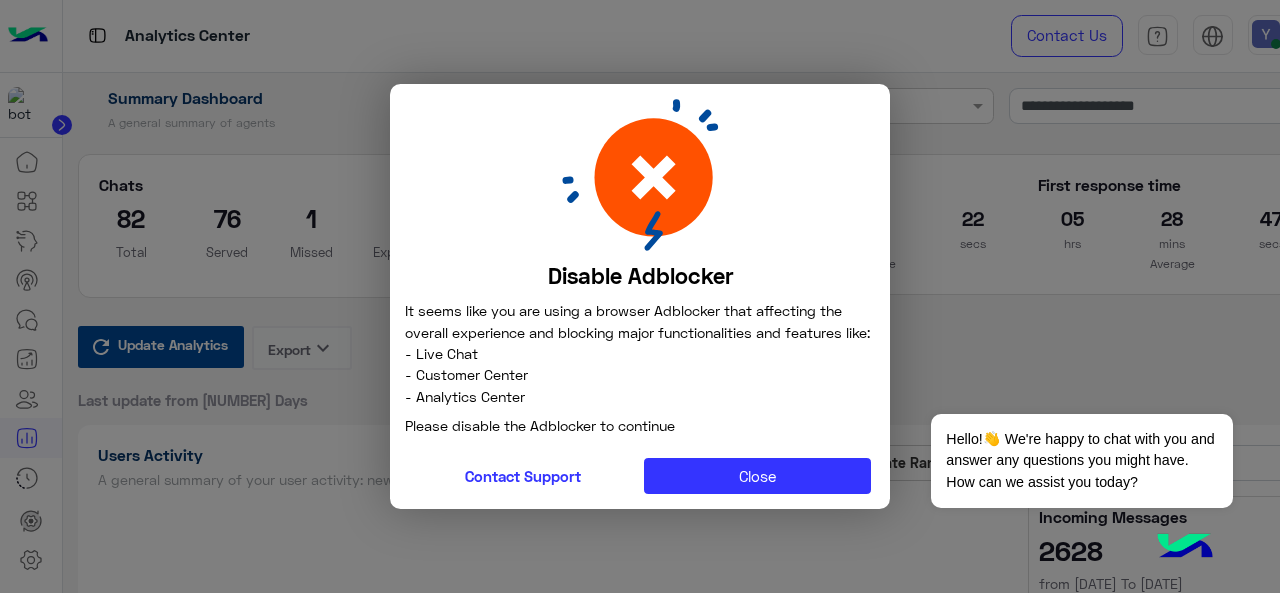 type on "**********" 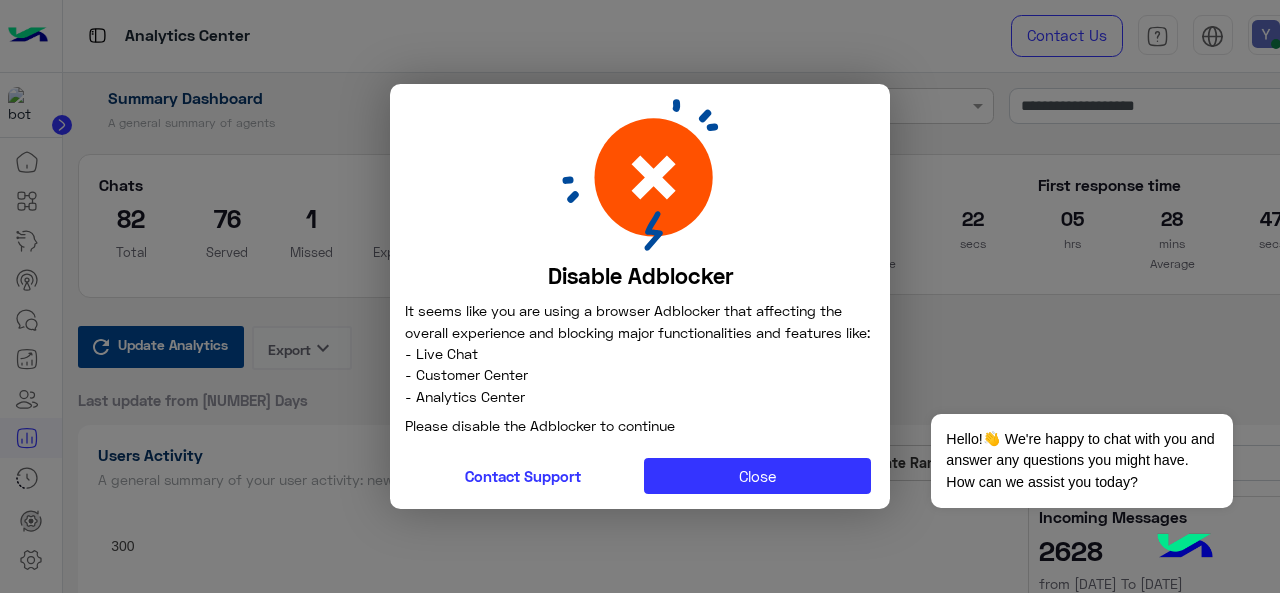 type on "**********" 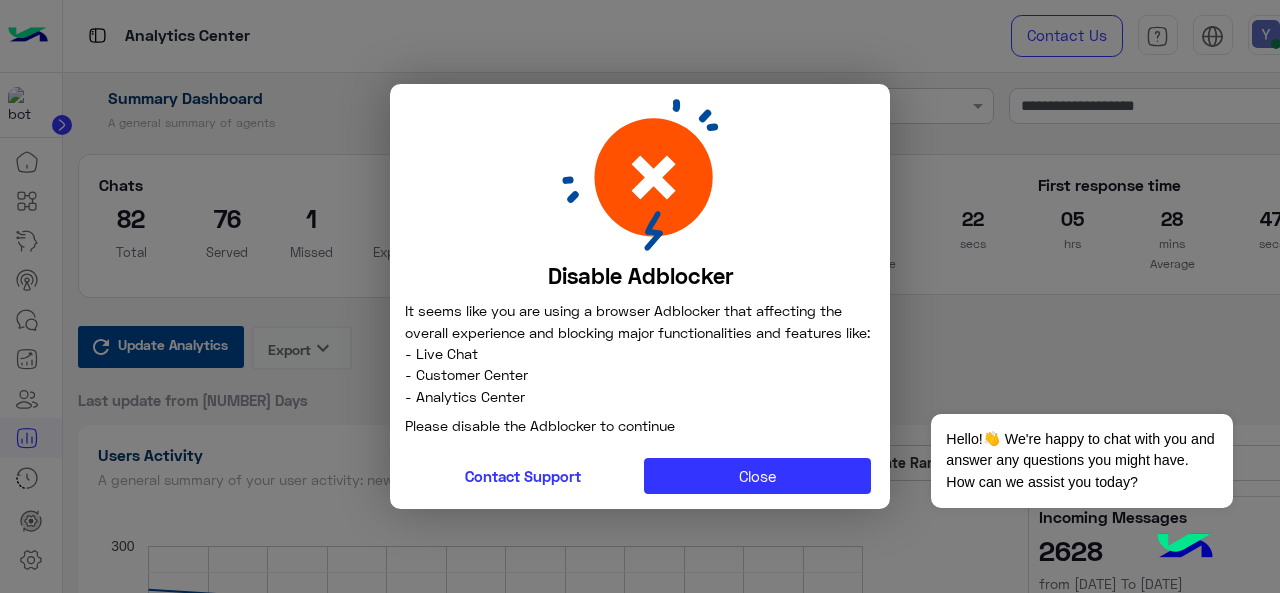 type on "**********" 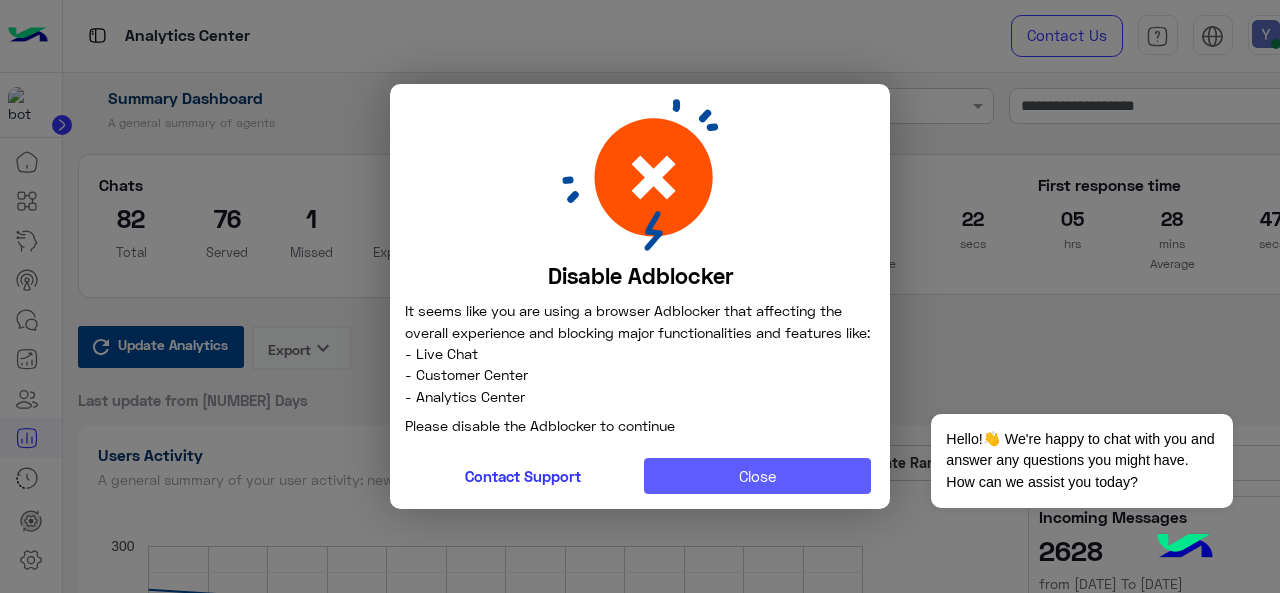 click on "Close" 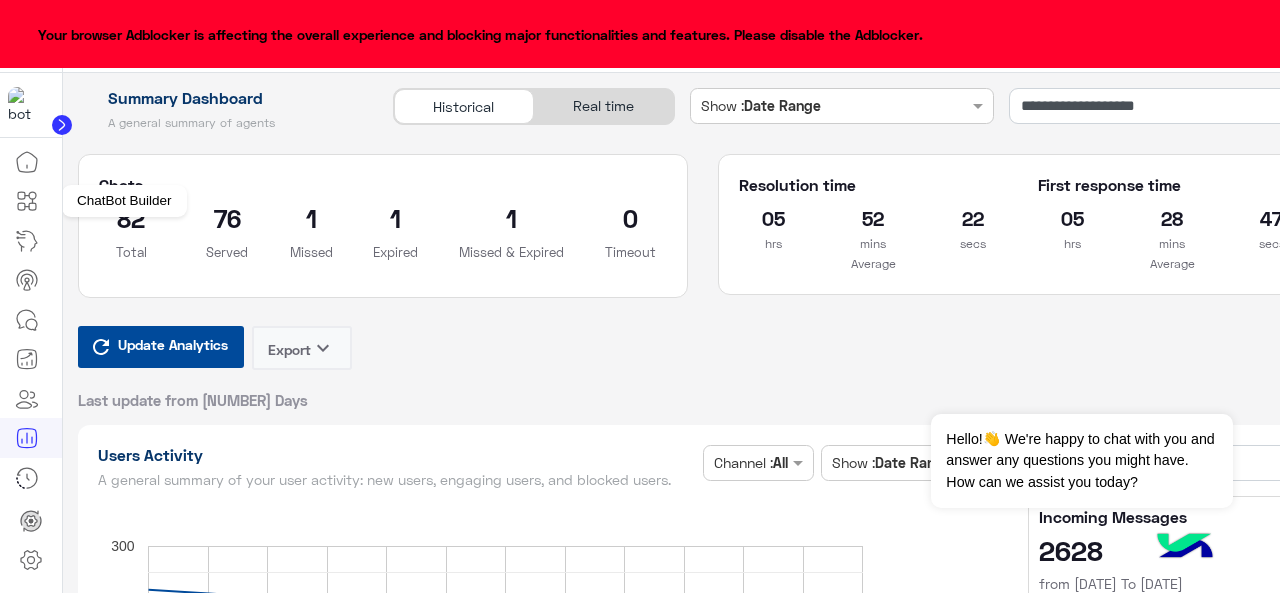click 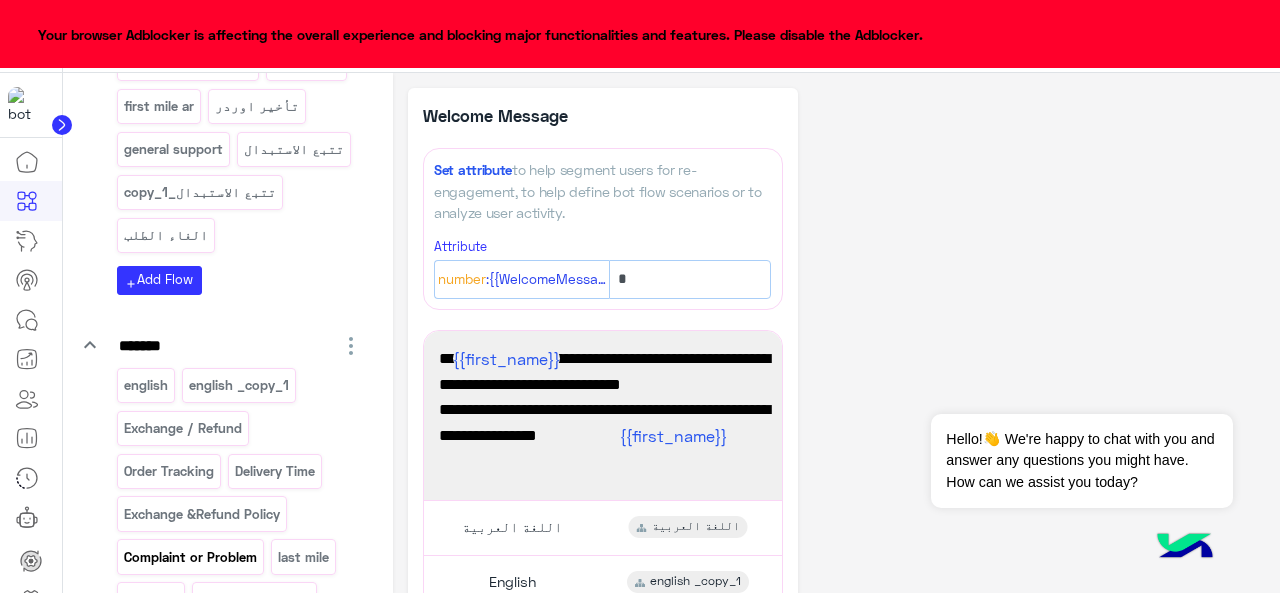 scroll, scrollTop: 595, scrollLeft: 0, axis: vertical 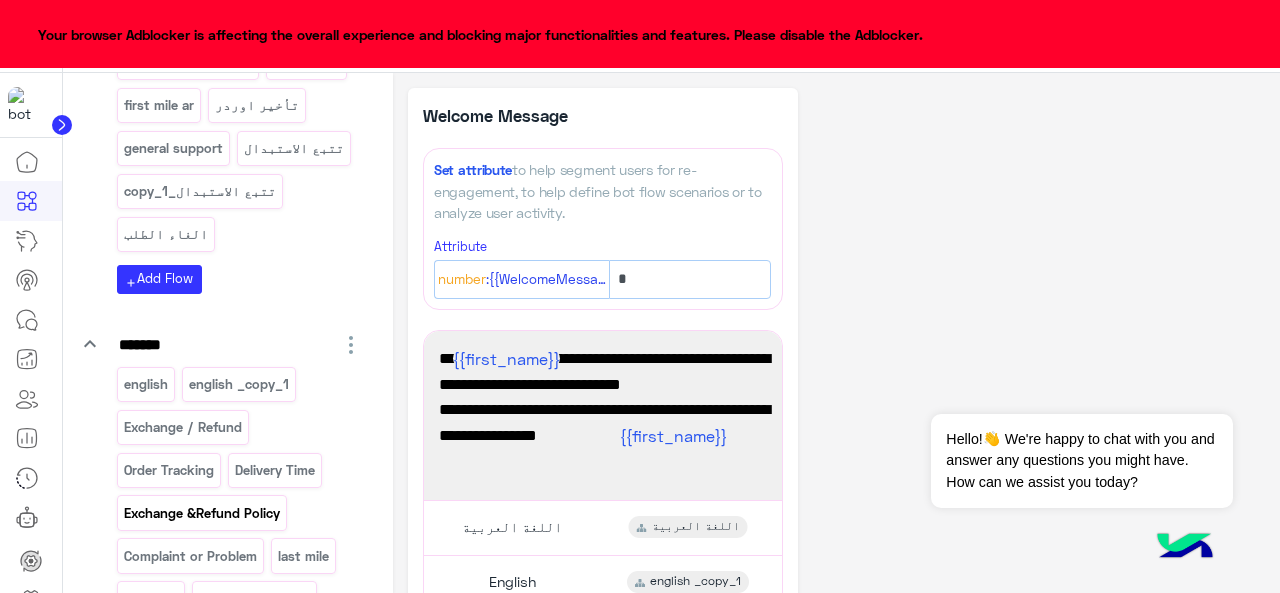 click on "Exchange &Refund Policy" at bounding box center [201, 513] 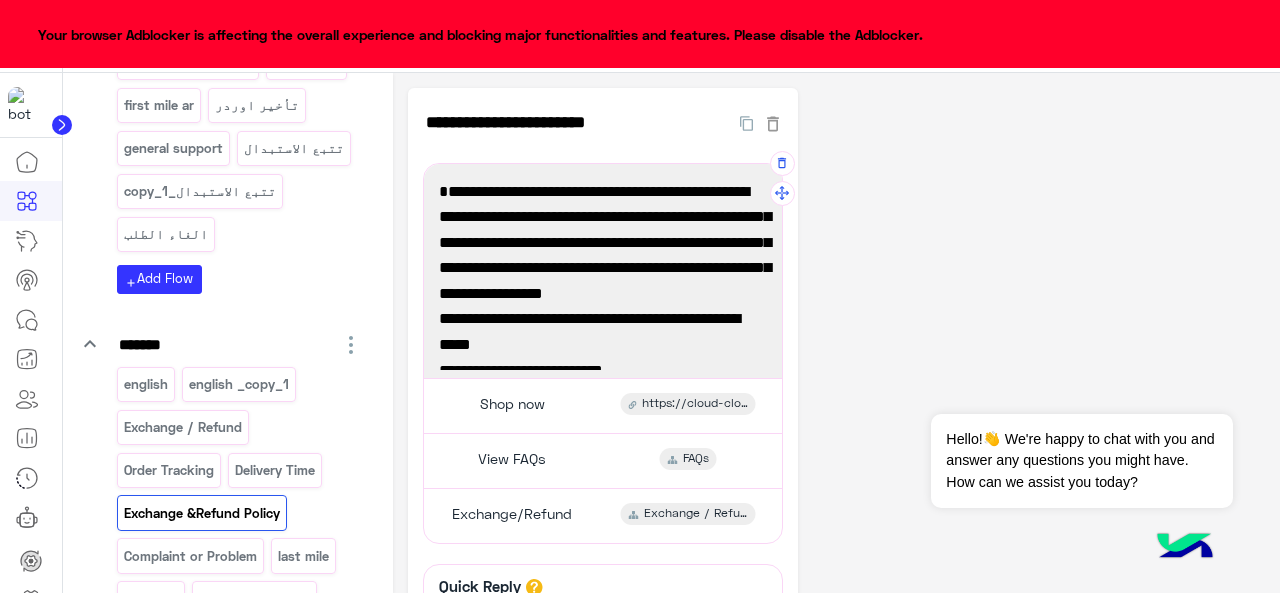 scroll, scrollTop: 91, scrollLeft: 0, axis: vertical 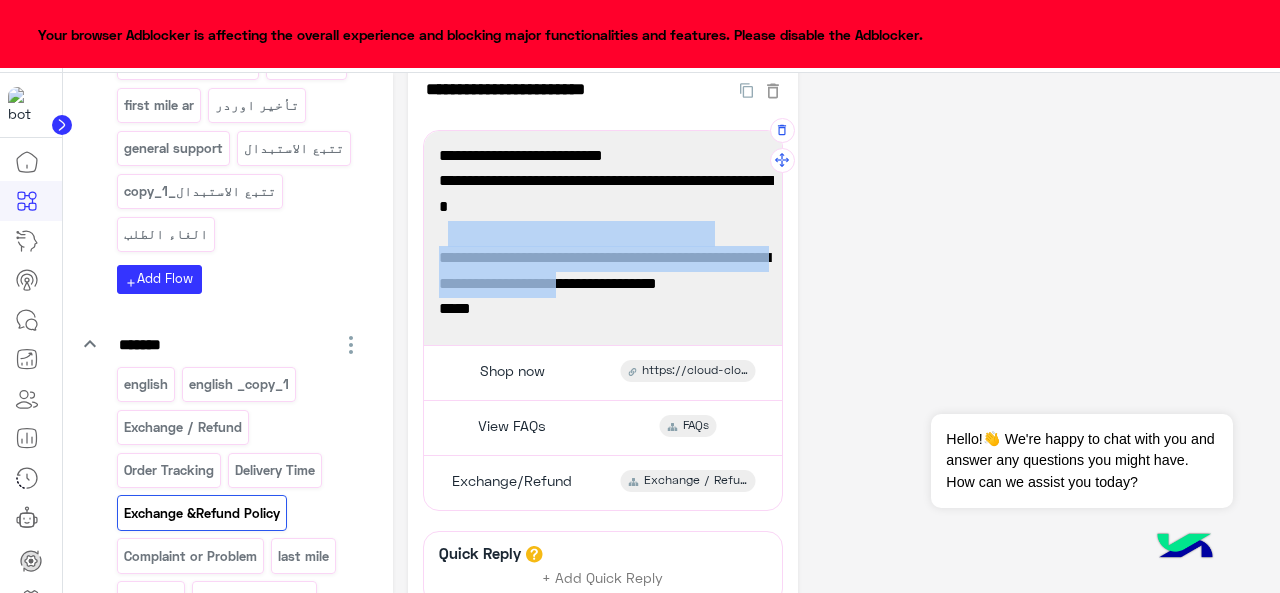 drag, startPoint x: 446, startPoint y: 229, endPoint x: 690, endPoint y: 279, distance: 249.07027 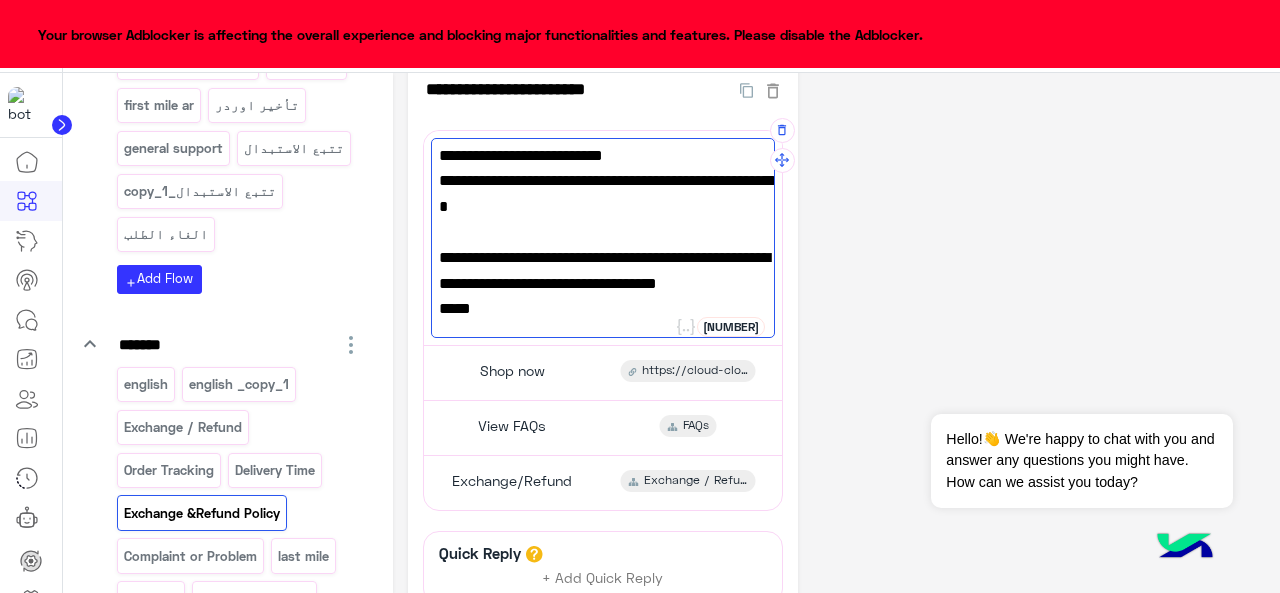 scroll, scrollTop: 182, scrollLeft: 0, axis: vertical 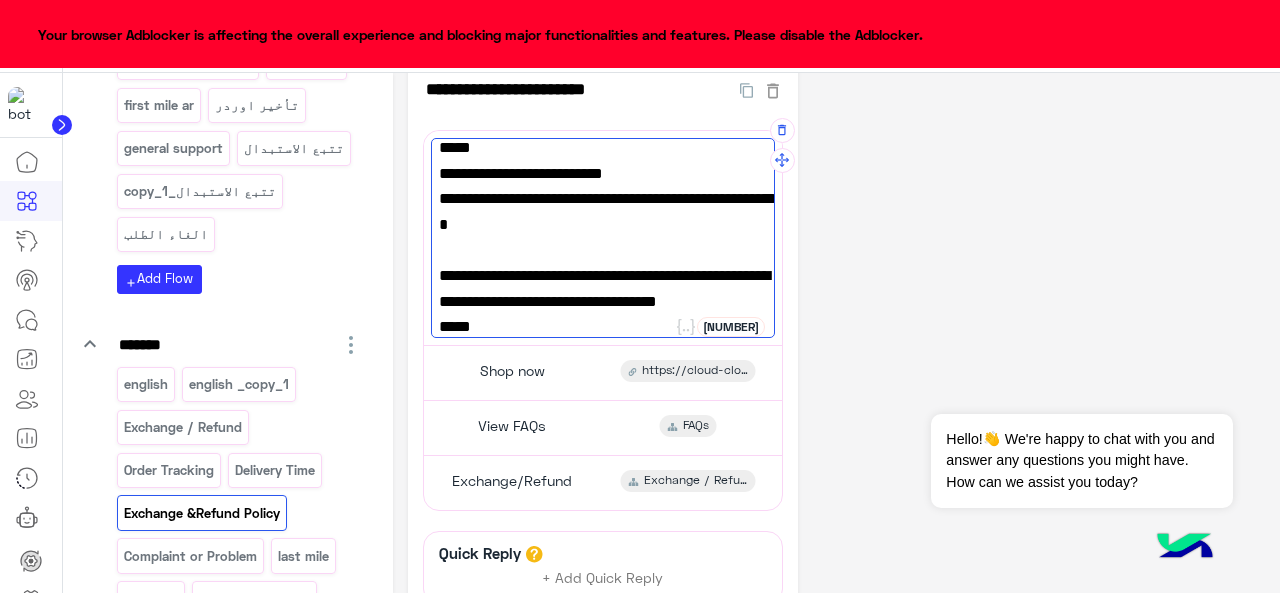 drag, startPoint x: 439, startPoint y: 195, endPoint x: 666, endPoint y: 249, distance: 233.33452 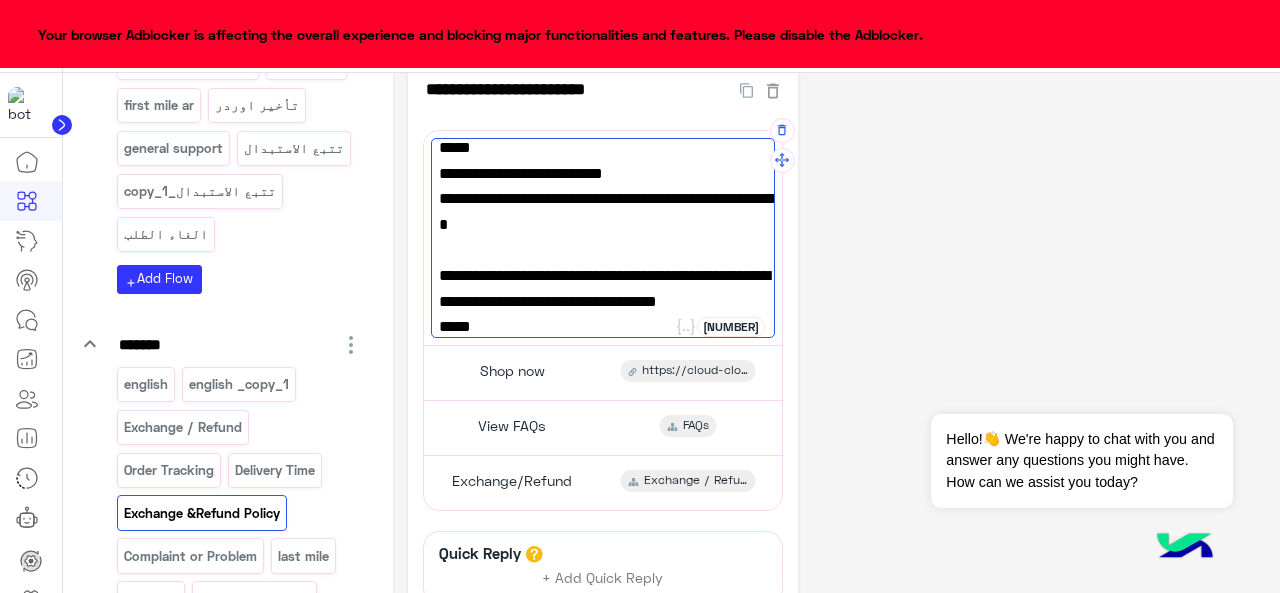 click on "You can easily exchange your item for a different size, color, or even a completely different product—or request a refund—within  [NUMBER] days of receiving your order, all through the self-service link on our website. Please make sure
-The item must be unused and in its original condition.
-All tags must be attached.
-The item should be returned in its original packaging.
Please be aware that an additional shipping fee of [NUMBER] will be charged on each delivery.
💨🔄" at bounding box center [603, 238] 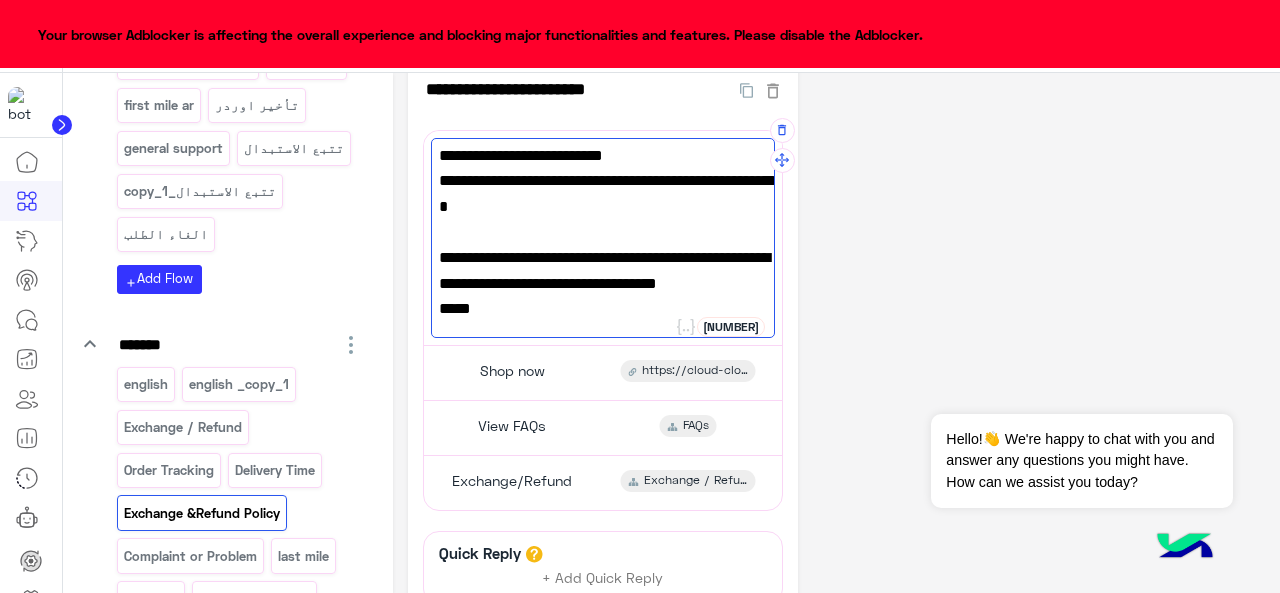 click on "-All tags must be attached." at bounding box center (603, 199) 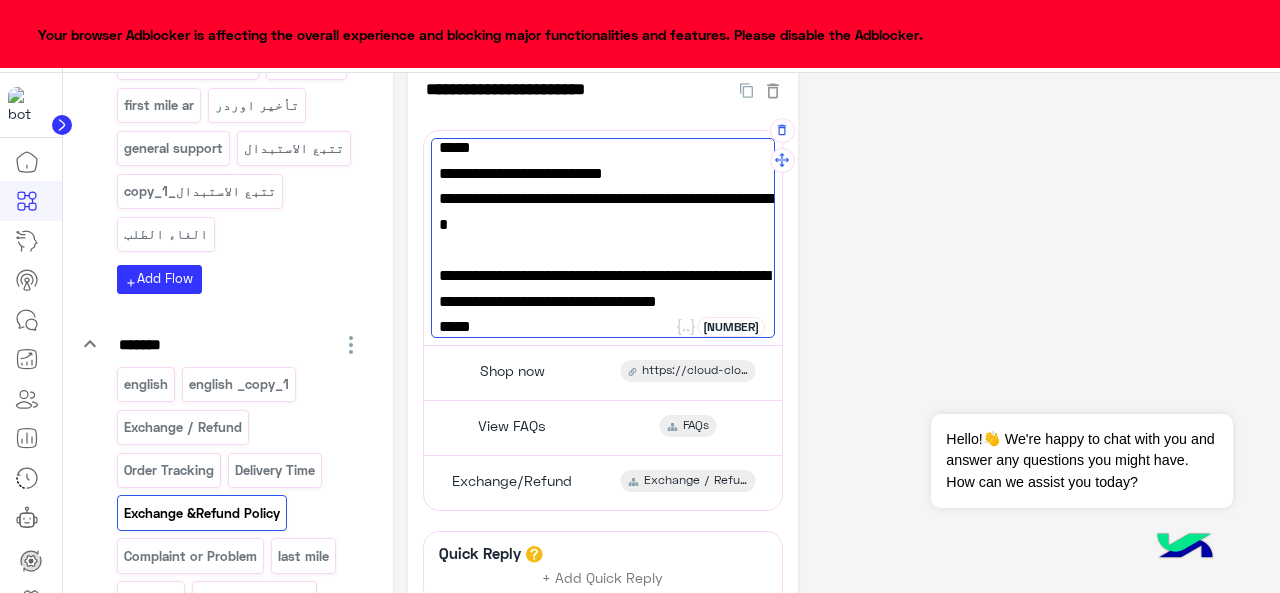 click on "-All tags must be attached." at bounding box center [603, 199] 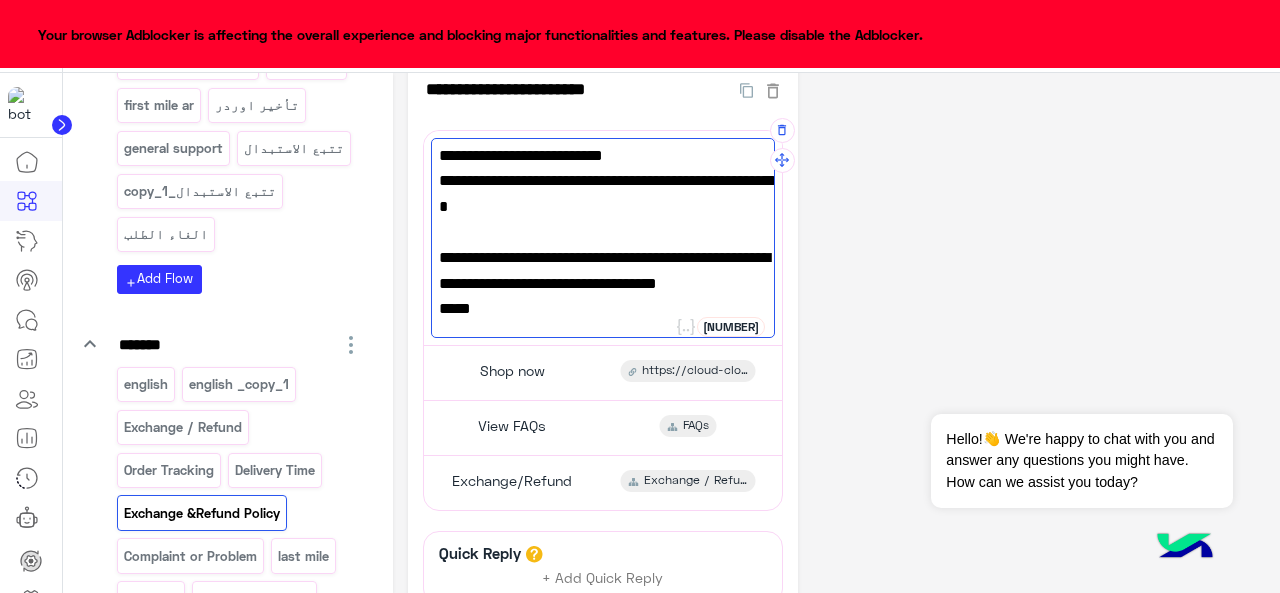 click on "-All tags must be attached." at bounding box center (603, 199) 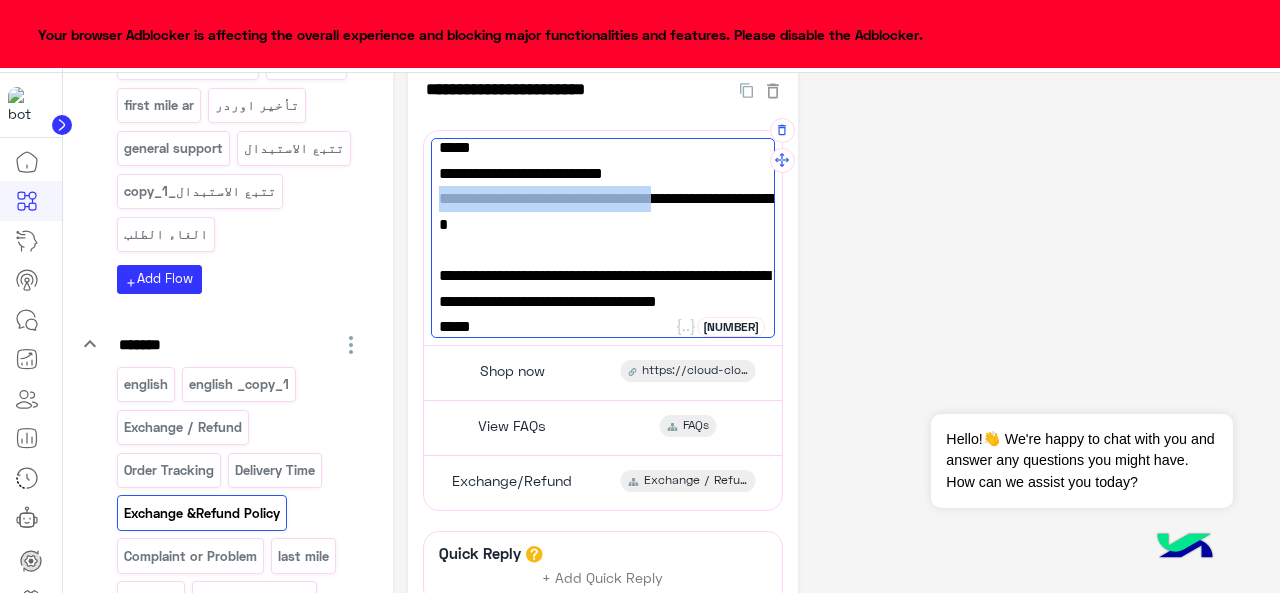 drag, startPoint x: 659, startPoint y: 195, endPoint x: 434, endPoint y: 189, distance: 225.07999 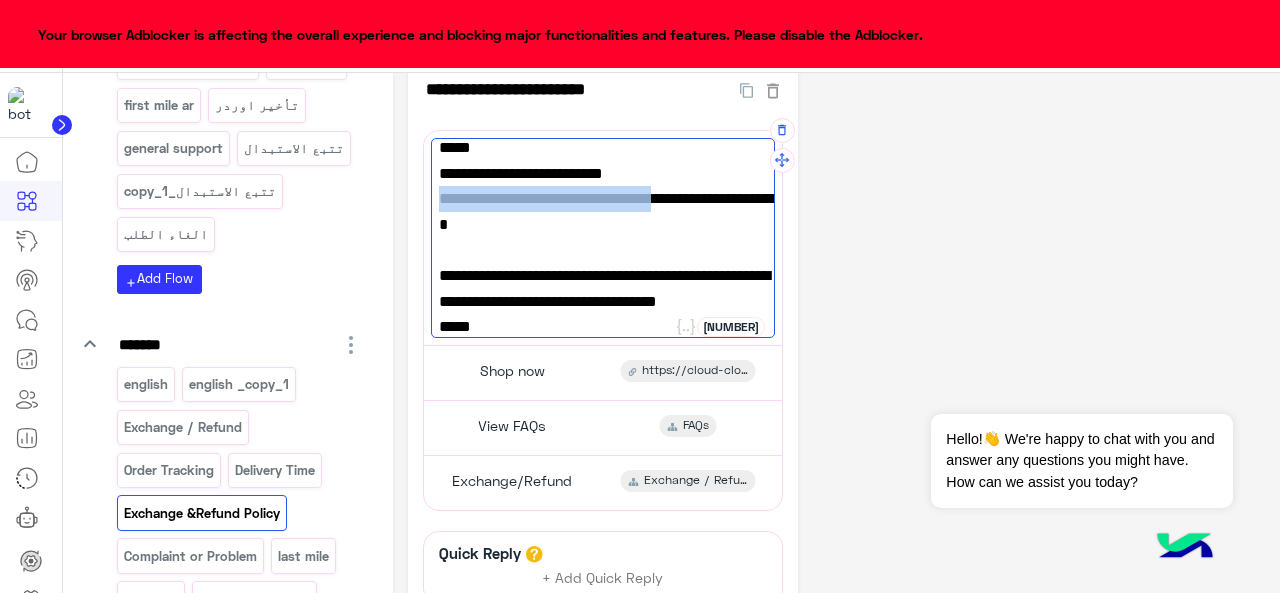click on "You can easily exchange your item for a different size, color, or even a completely different product—or request a refund—within  [NUMBER] days of receiving your order, all through the self-service link on our website. Please make sure
-The item must be unused and in its original condition.
-All tags must be attached.
-The item should be returned in its original packaging.
Please be aware that an additional shipping fee of [NUMBER] will be charged on each delivery.
💨🔄" at bounding box center (603, 238) 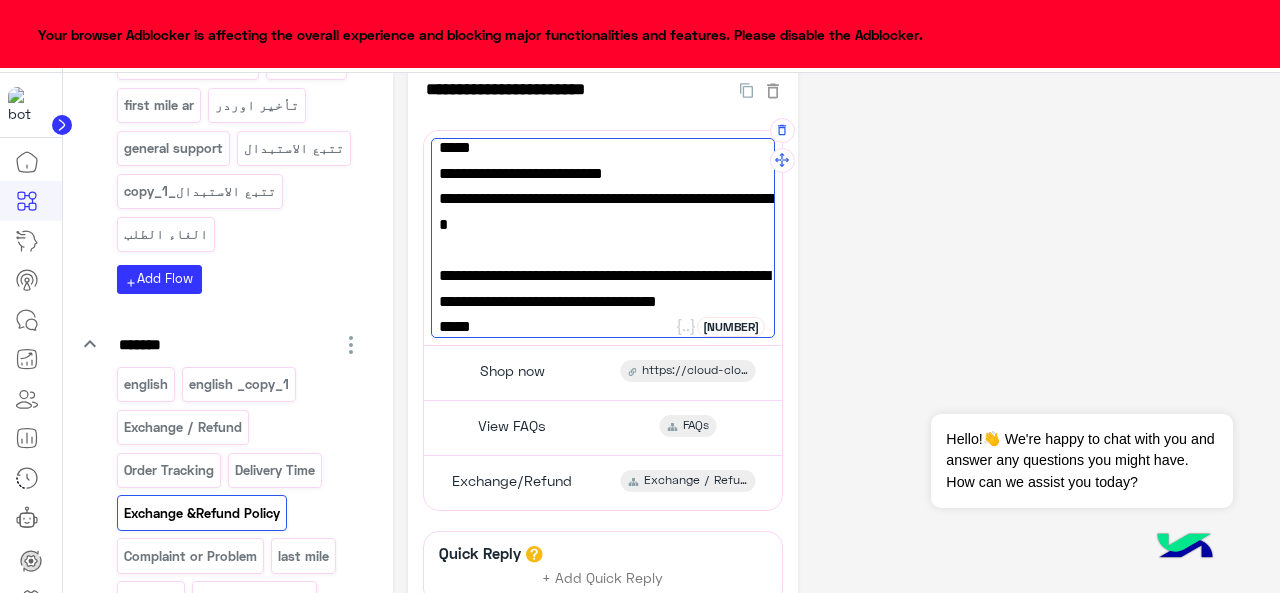 scroll, scrollTop: 118, scrollLeft: 0, axis: vertical 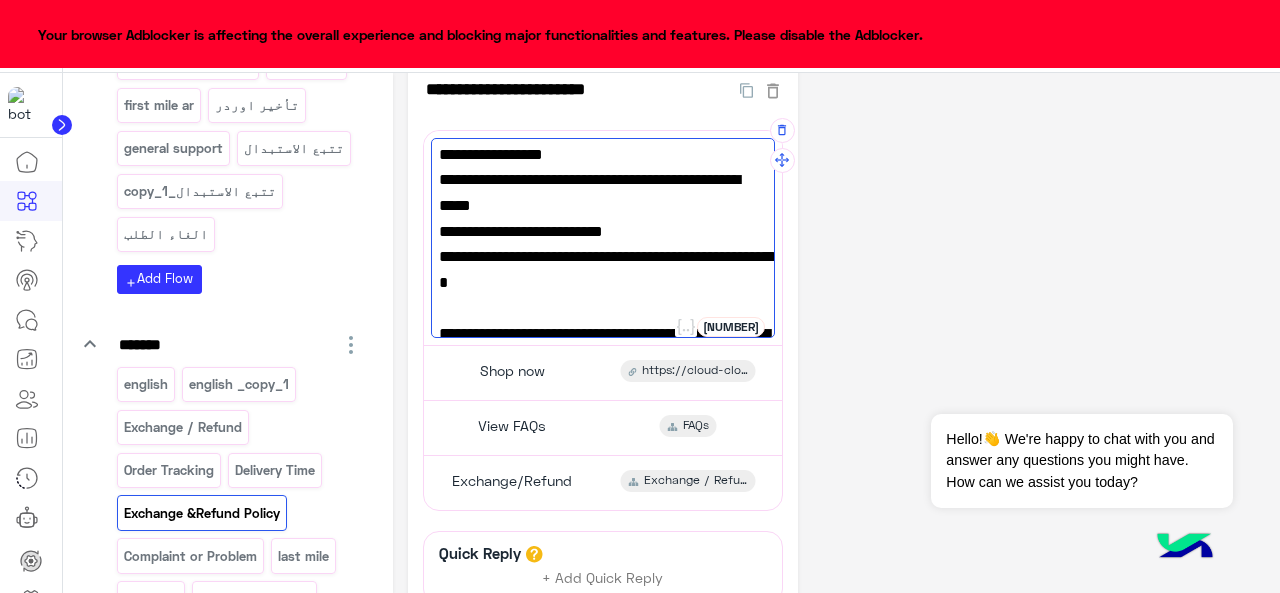 click on "-The item should be returned in its original packaging." at bounding box center [603, 295] 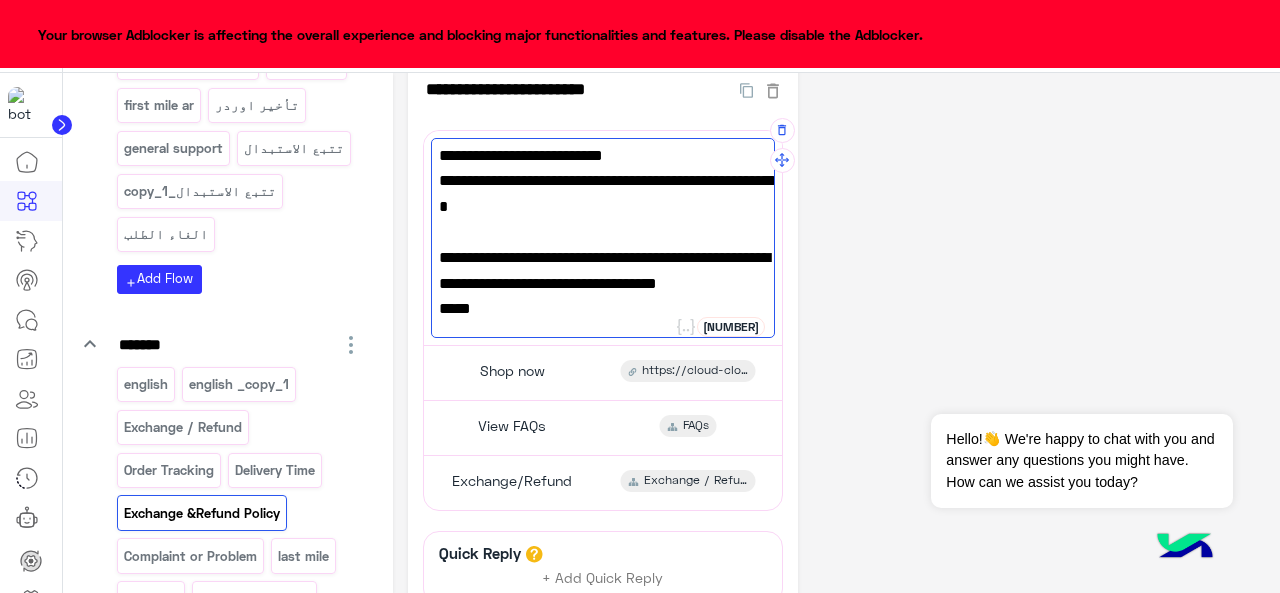 click on "-The item should be returned in its original packaging." at bounding box center (603, 295) 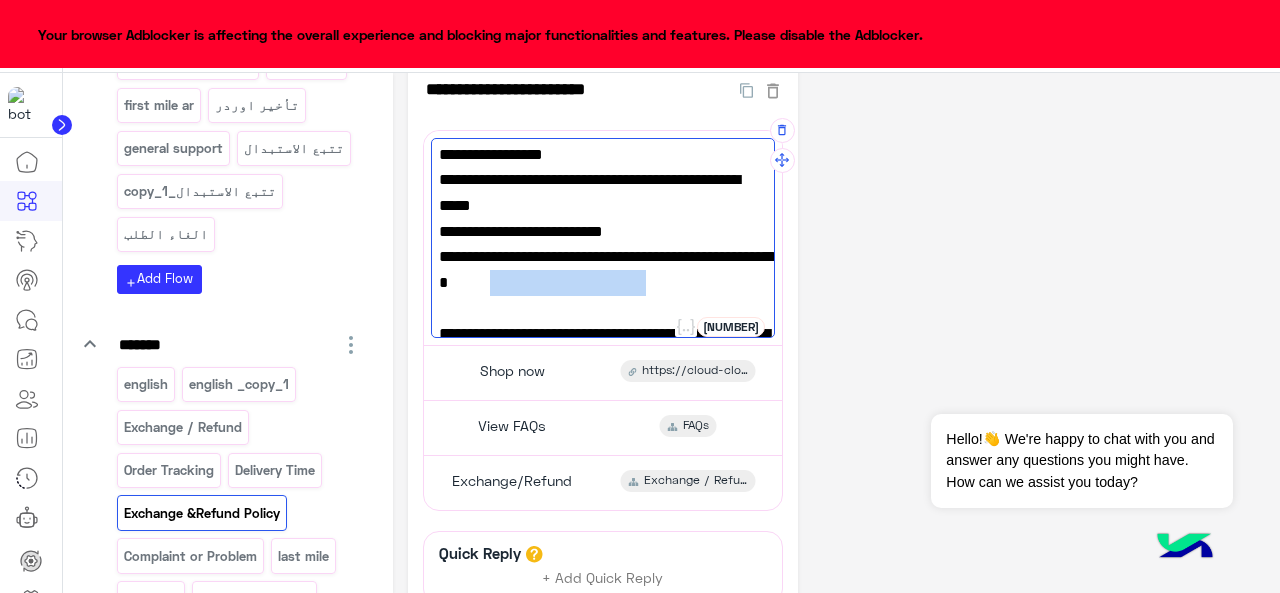 drag, startPoint x: 488, startPoint y: 279, endPoint x: 640, endPoint y: 291, distance: 152.47295 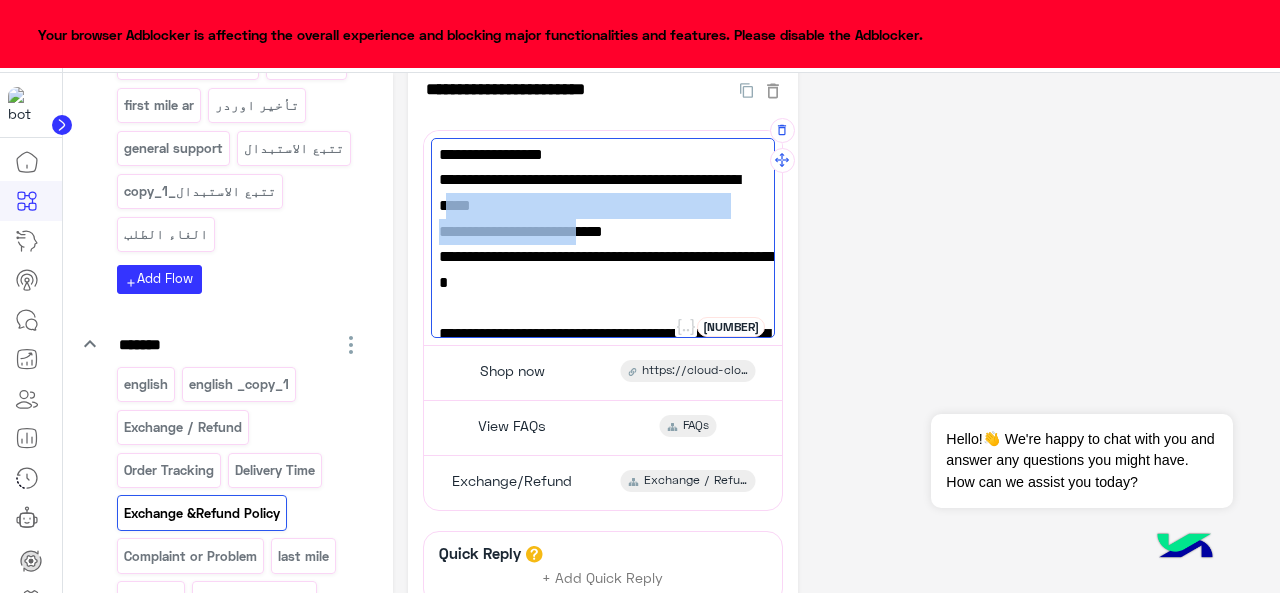 drag, startPoint x: 448, startPoint y: 201, endPoint x: 712, endPoint y: 218, distance: 264.54678 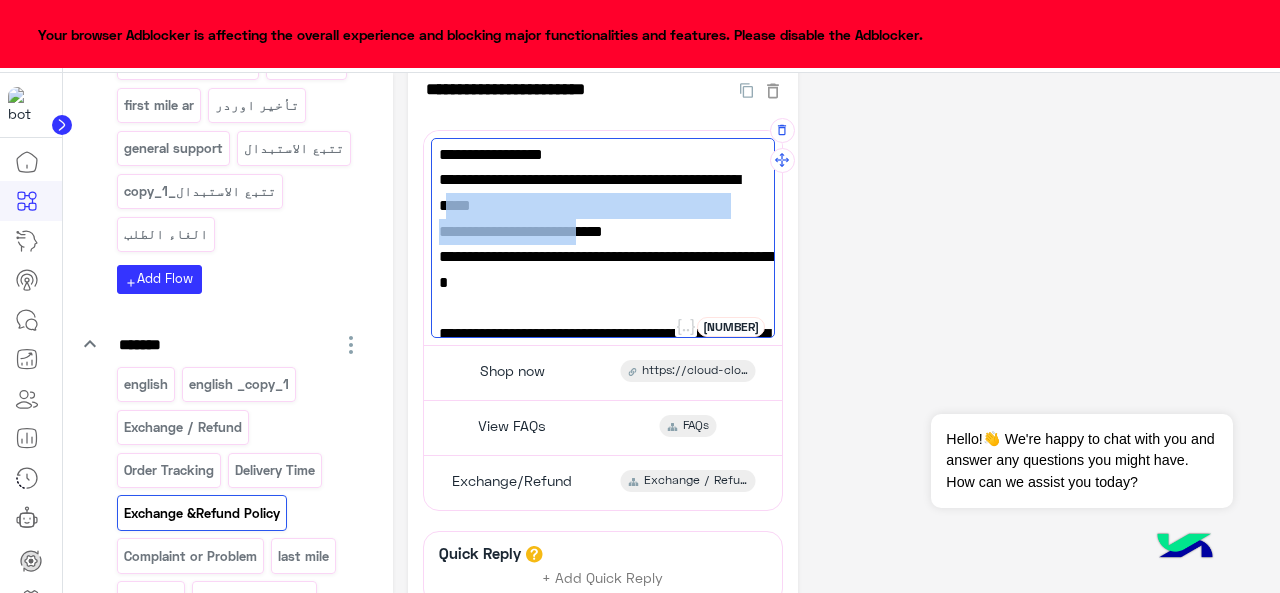 click on "-The item must be unused and in its original condition." at bounding box center [603, 218] 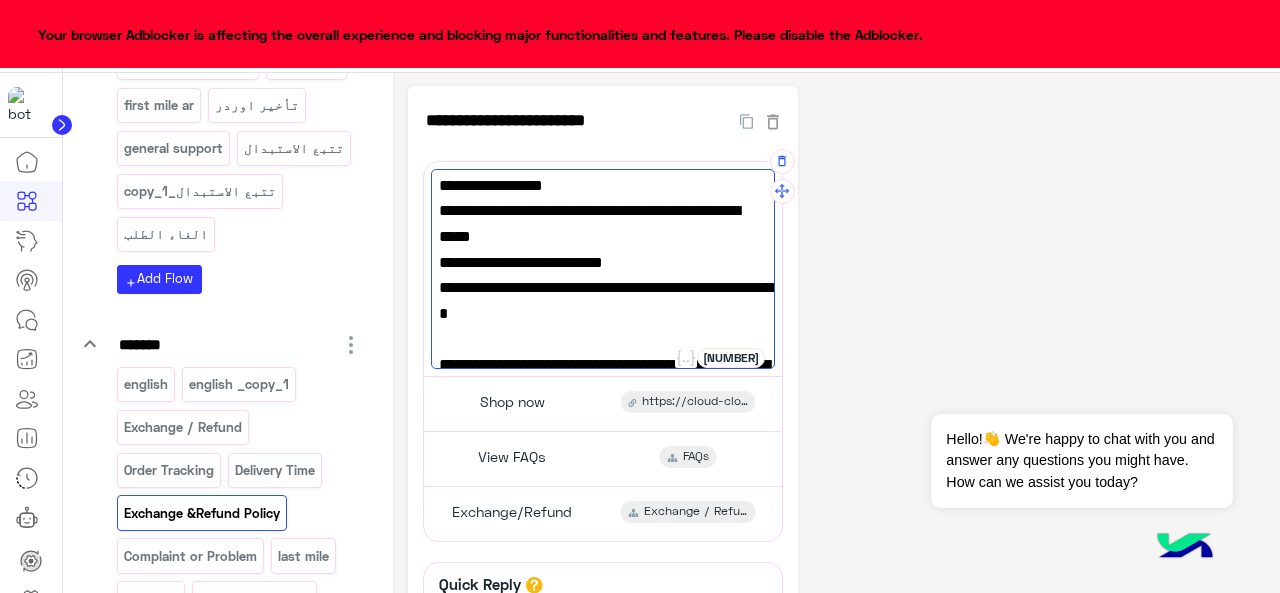 scroll, scrollTop: 0, scrollLeft: 0, axis: both 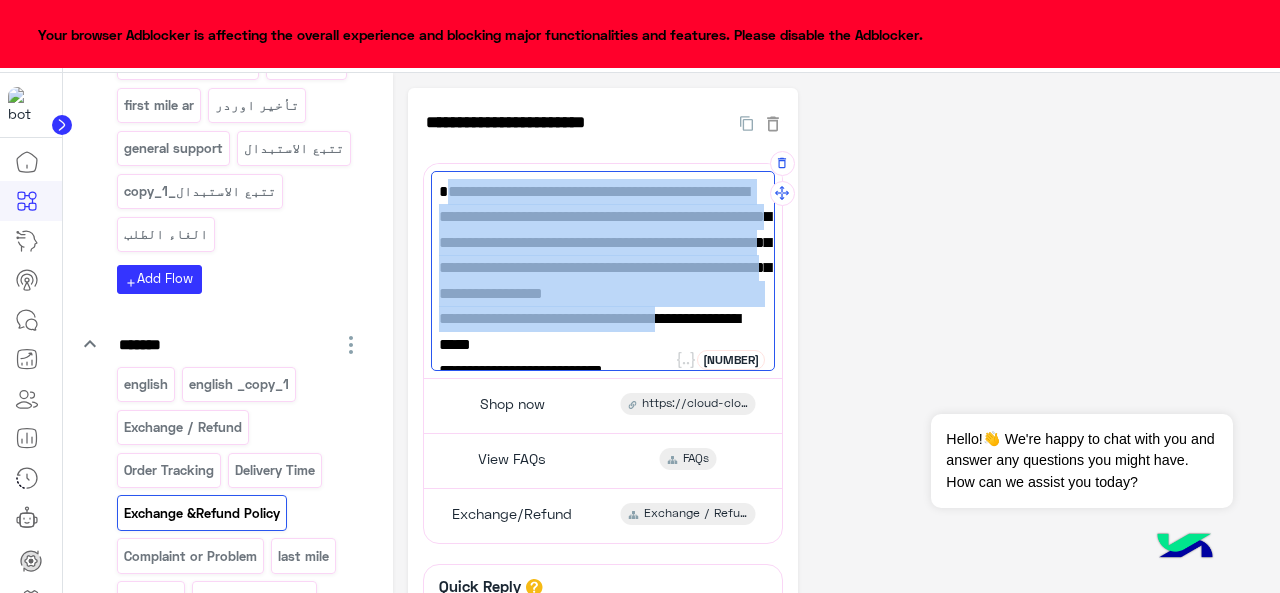 drag, startPoint x: 446, startPoint y: 187, endPoint x: 678, endPoint y: 311, distance: 263.05893 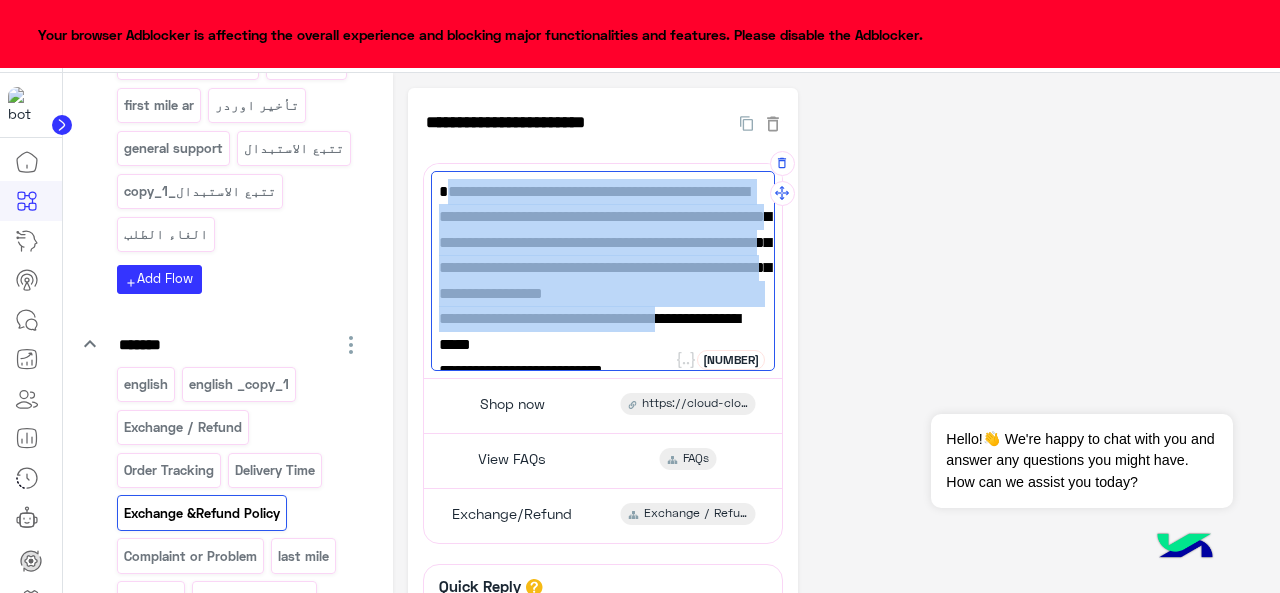 click on "You can easily exchange your item for a different size, color, or even a completely different product—or request a refund—within  [NUMBER] days of receiving your order, all through the self-service link on our website. Please make sure" at bounding box center [603, 256] 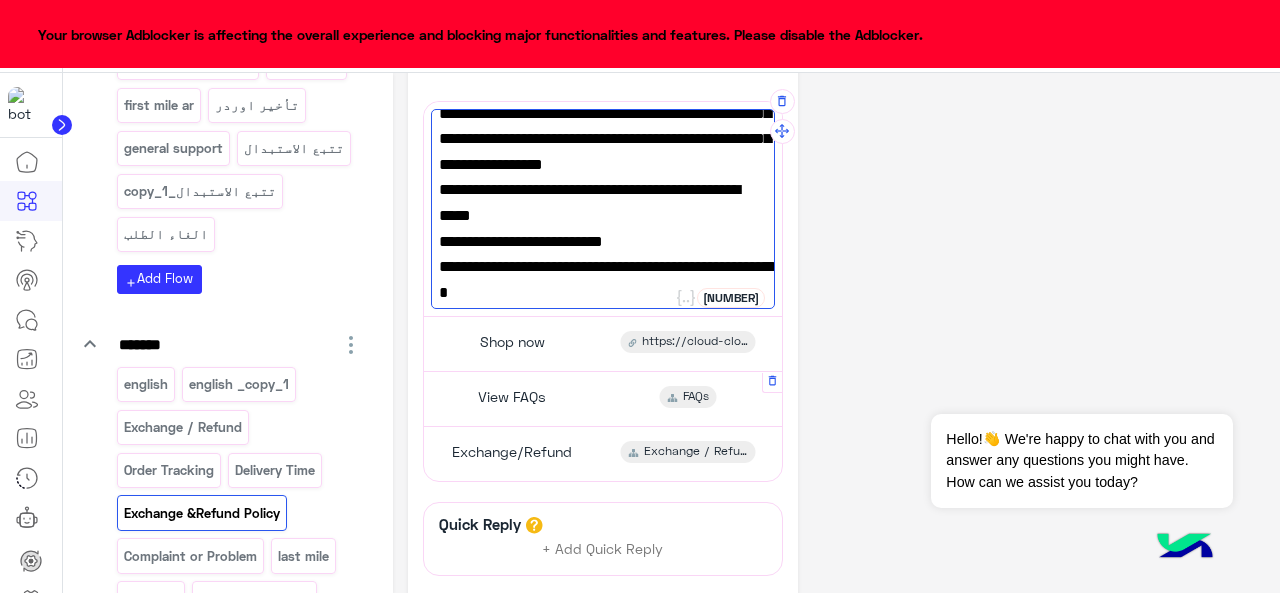 click on "View FAQs  FAQs" at bounding box center [602, 398] 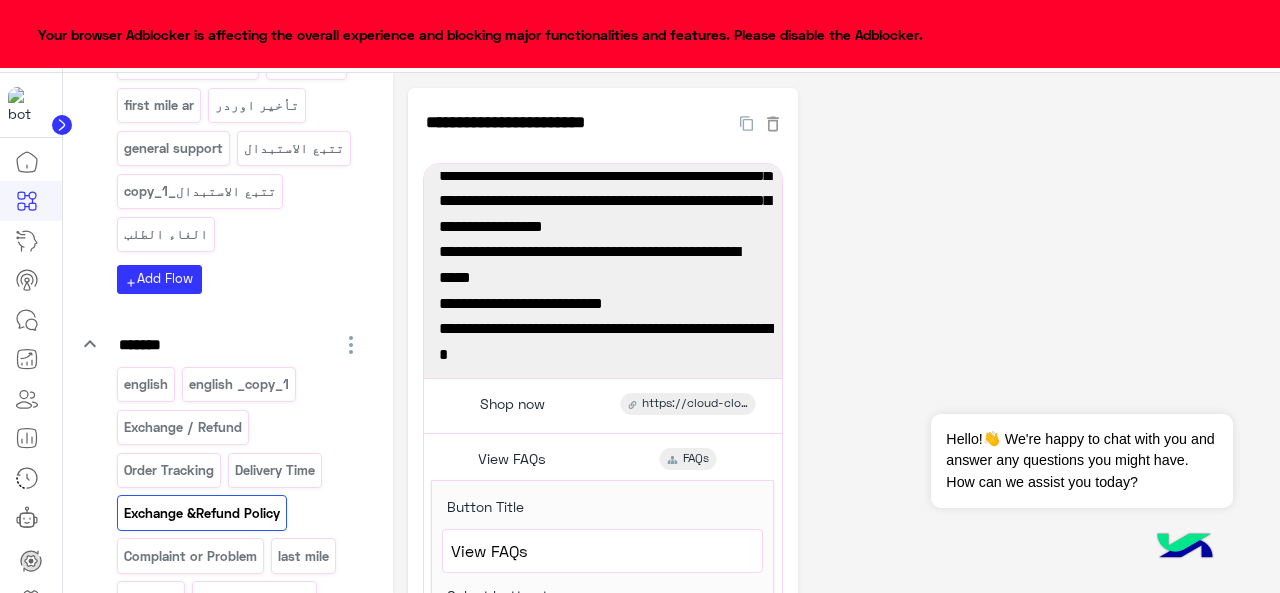 click on "**********" 